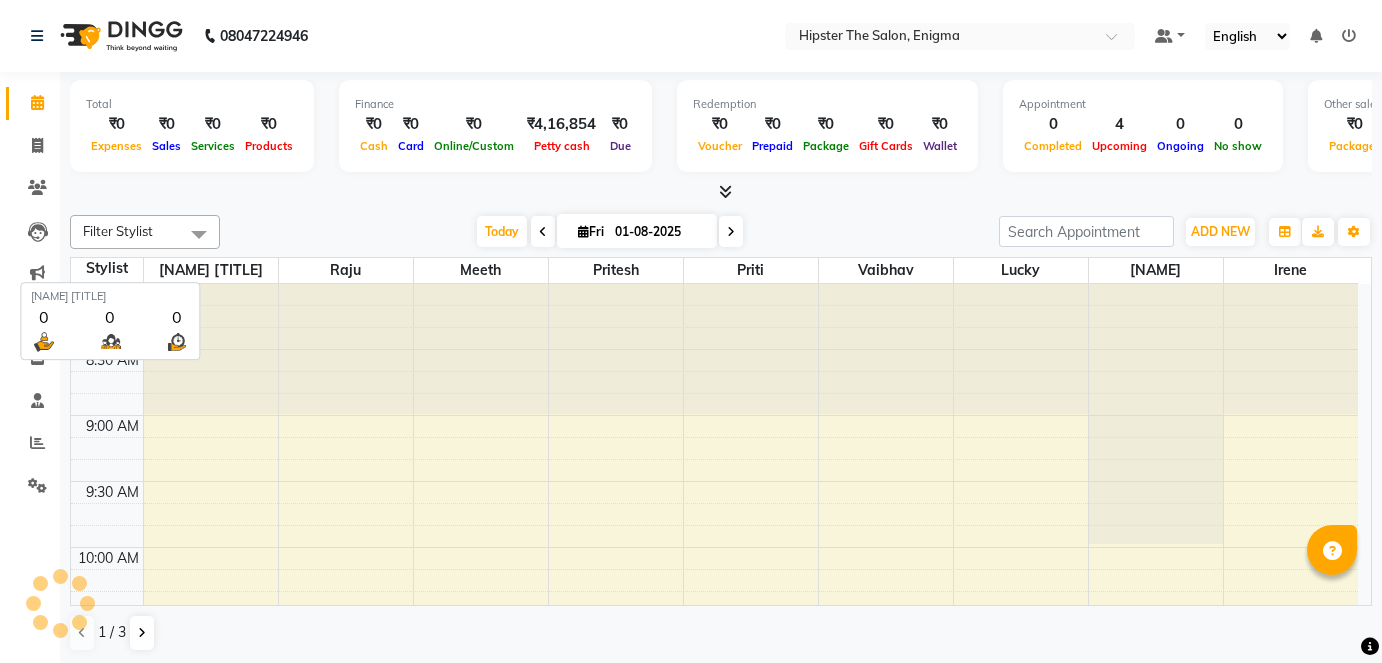 scroll, scrollTop: 0, scrollLeft: 0, axis: both 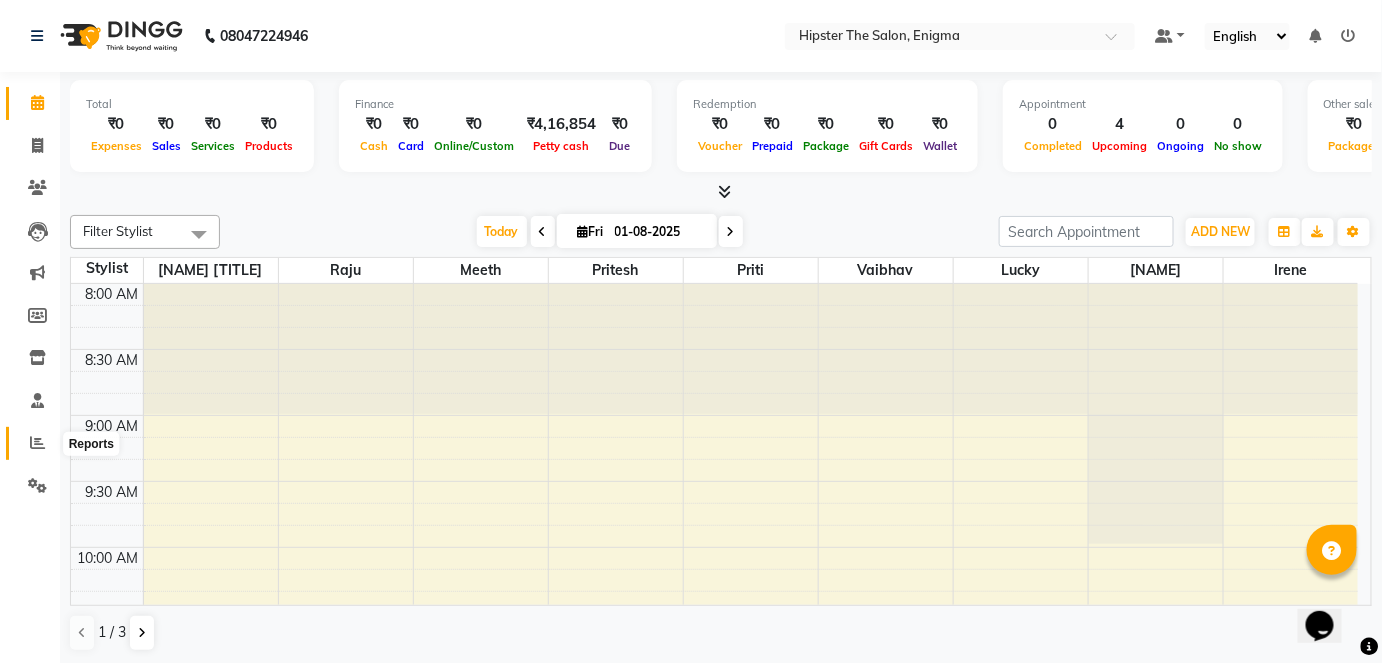 click 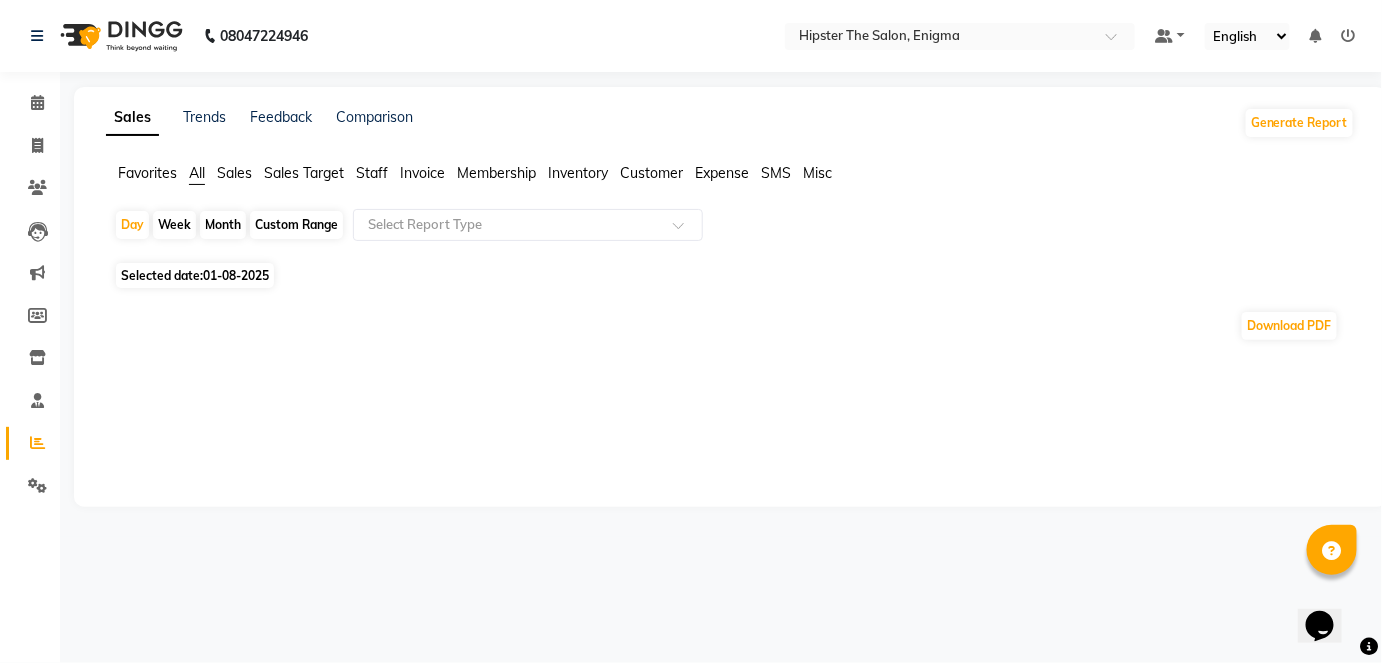 scroll, scrollTop: 0, scrollLeft: 0, axis: both 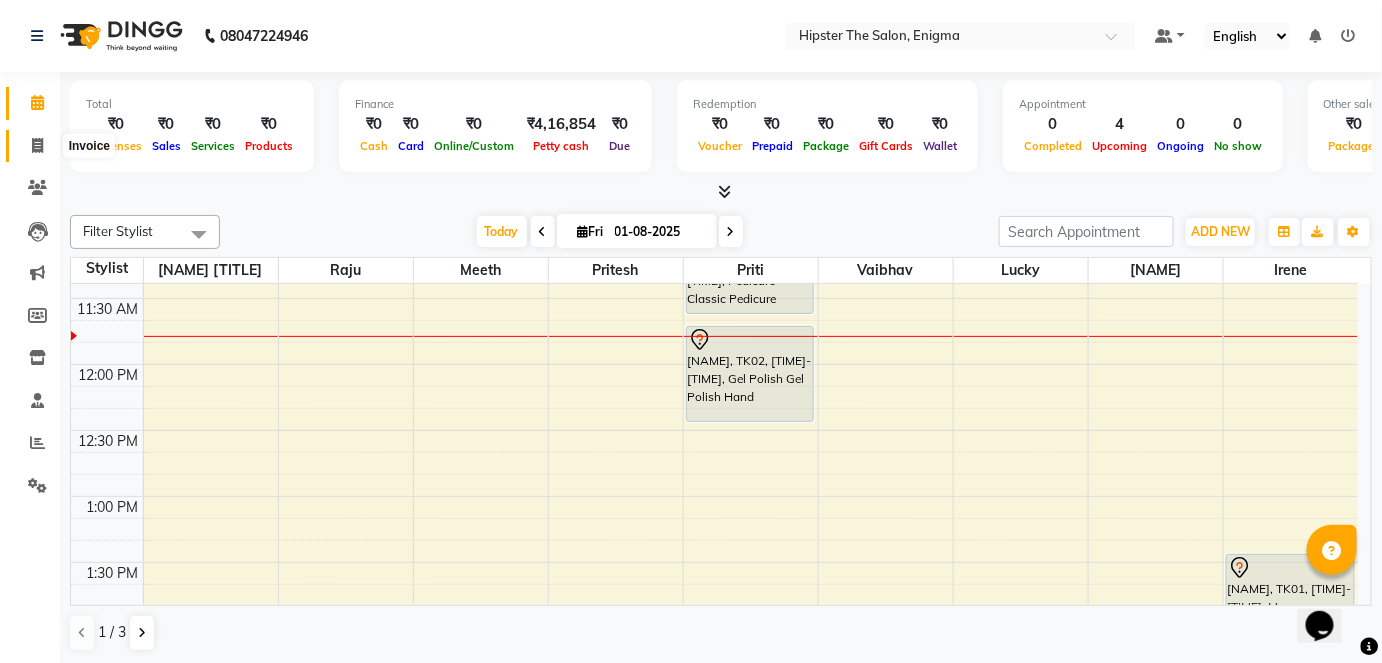 click 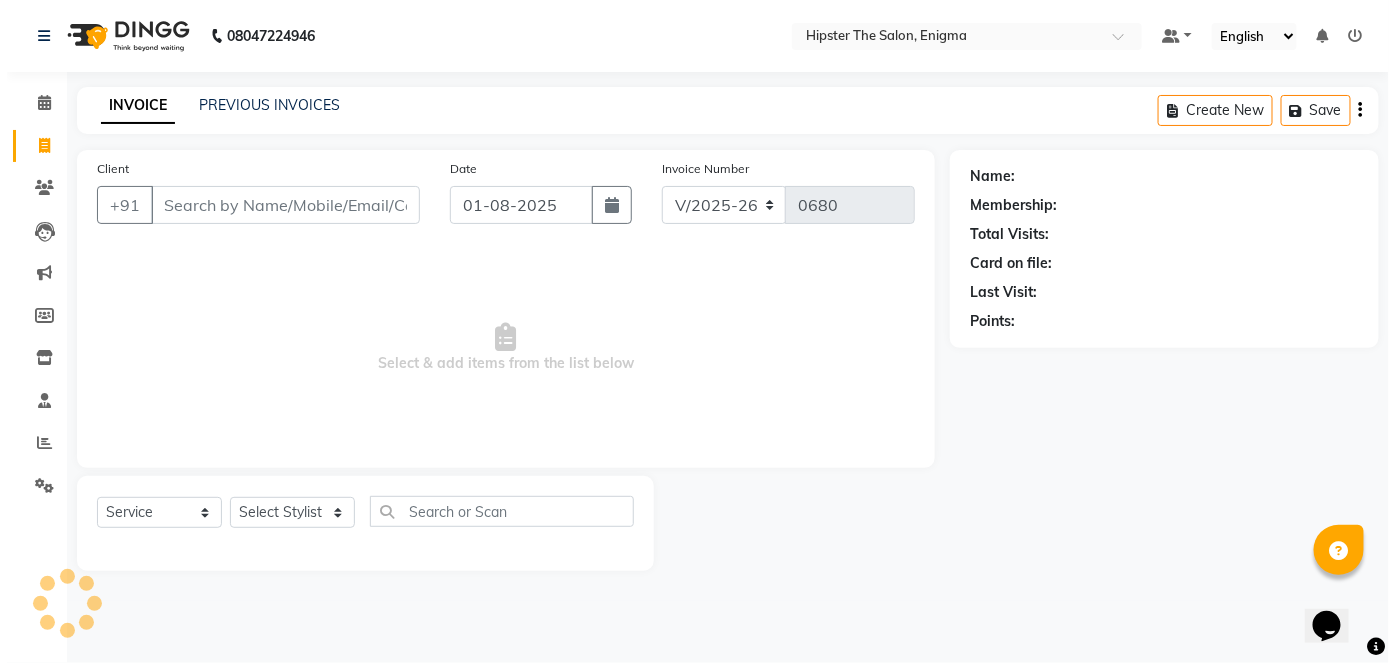 scroll, scrollTop: 0, scrollLeft: 0, axis: both 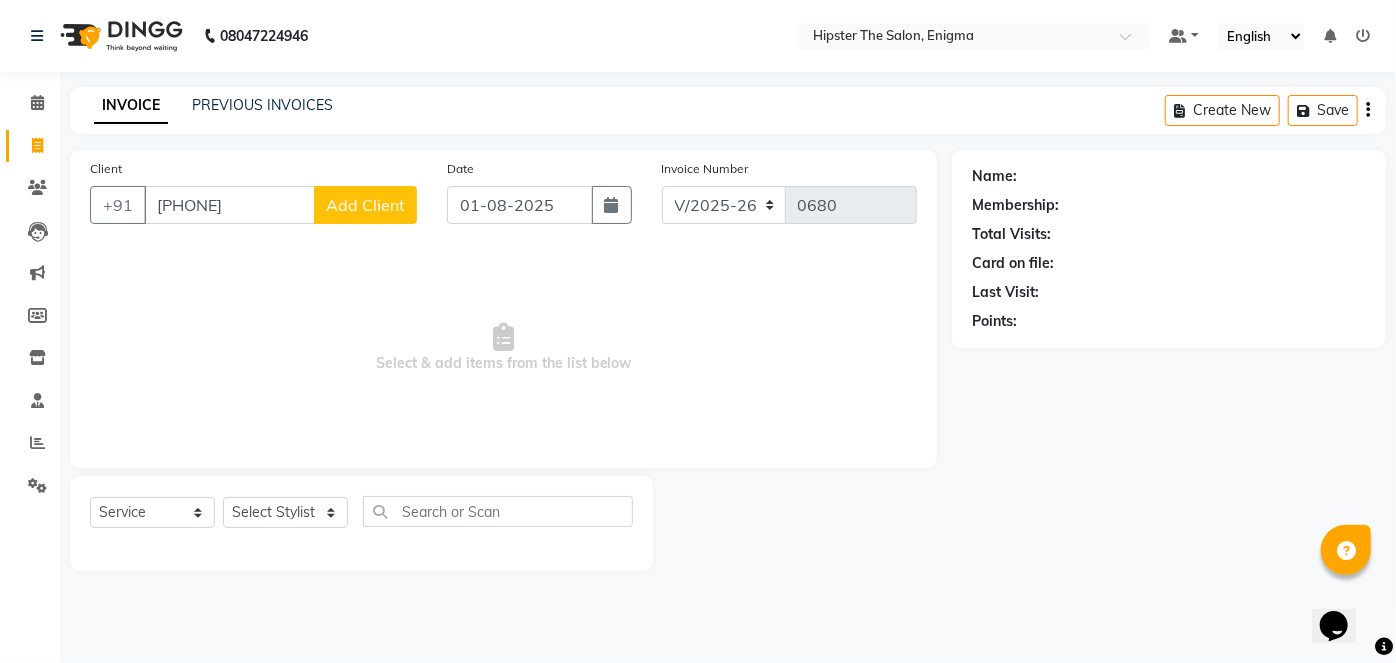 type on "[PHONE]" 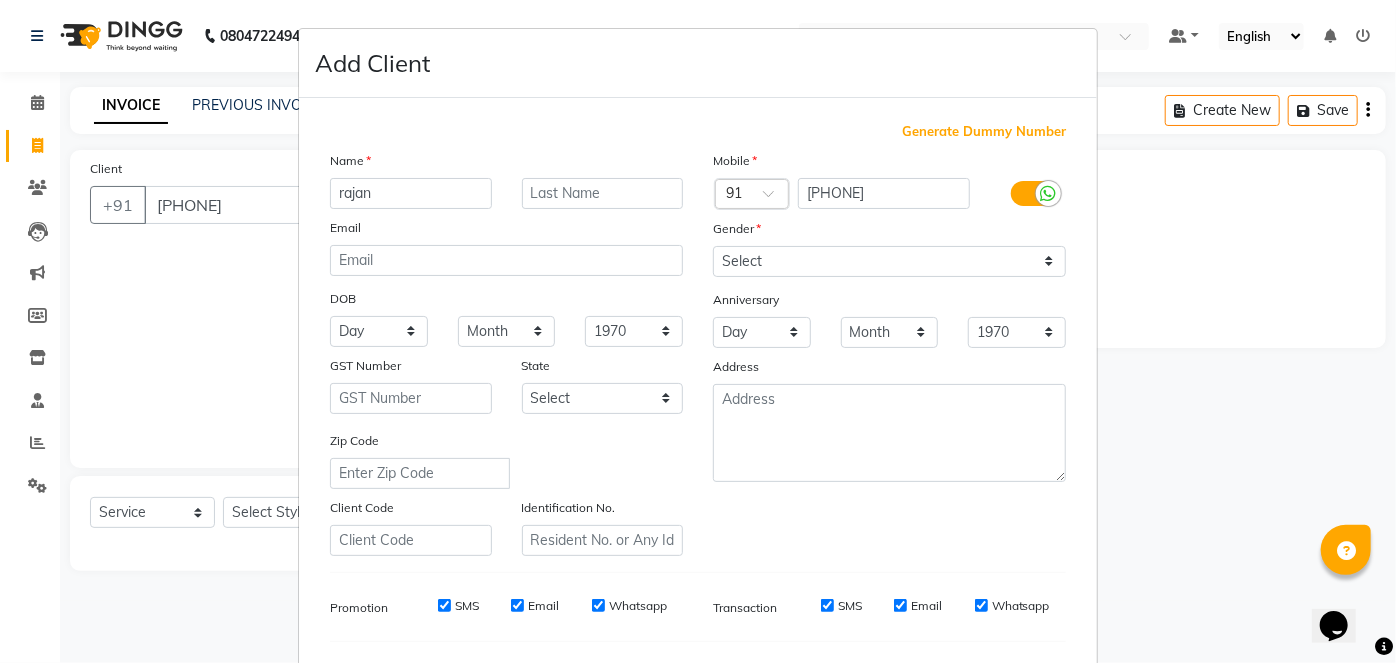 type on "rajan" 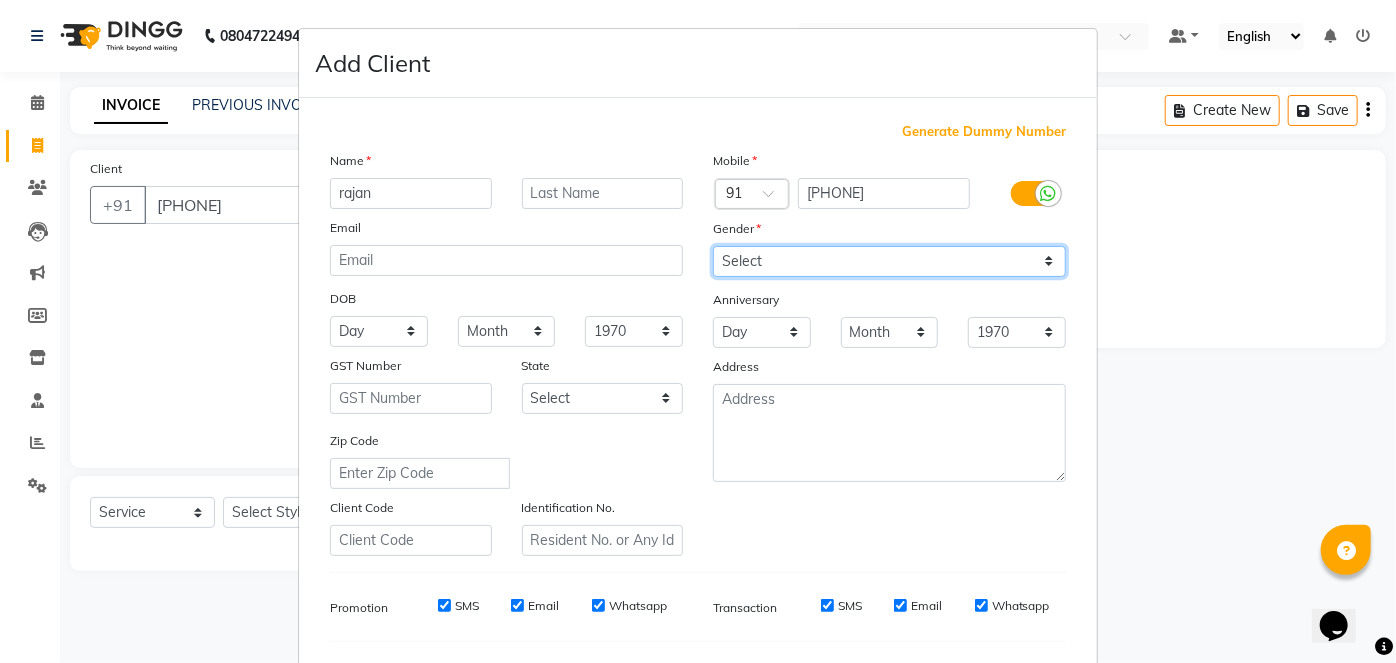 click on "Select Male Female Other Prefer Not To Say" at bounding box center (889, 261) 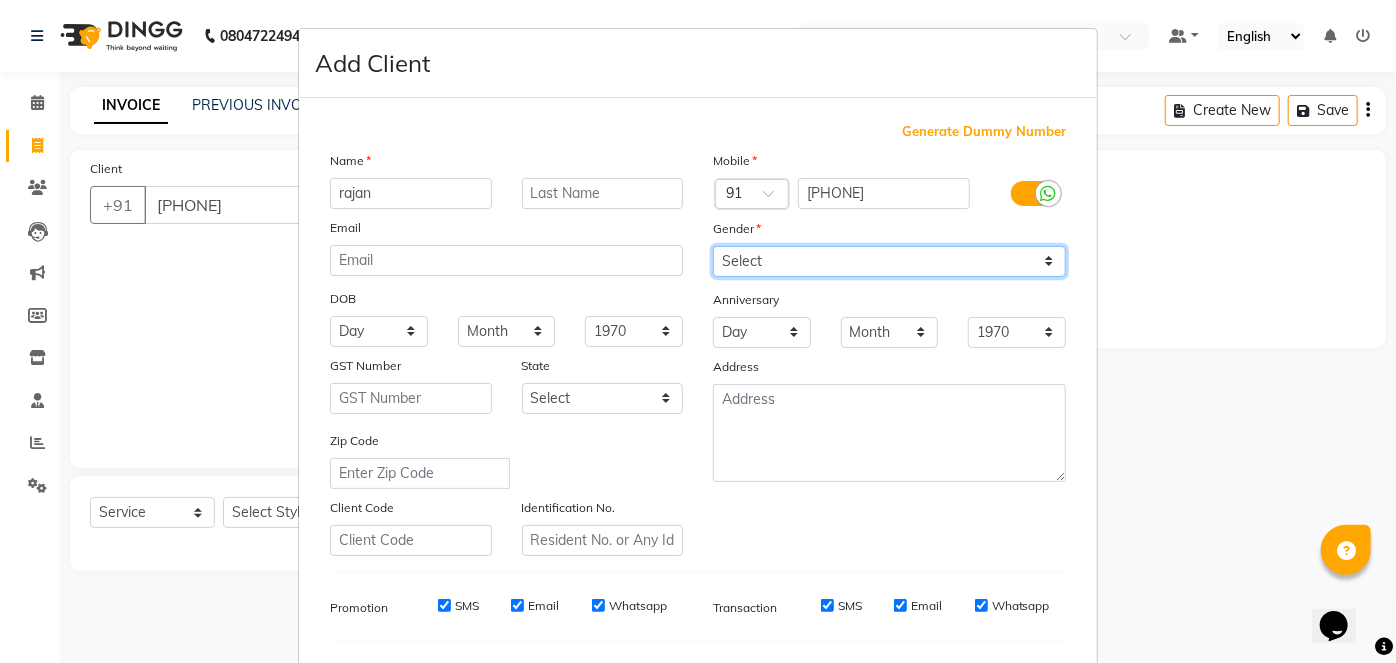 select on "male" 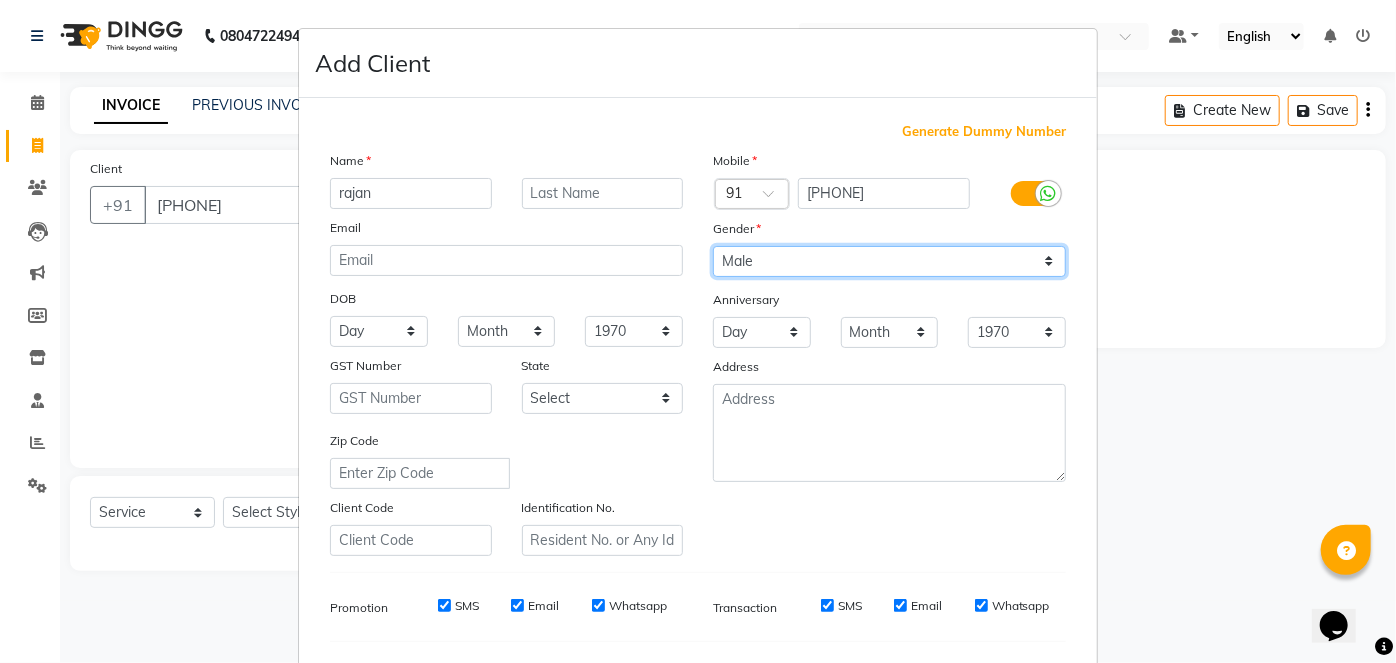 click on "Select Male Female Other Prefer Not To Say" at bounding box center (889, 261) 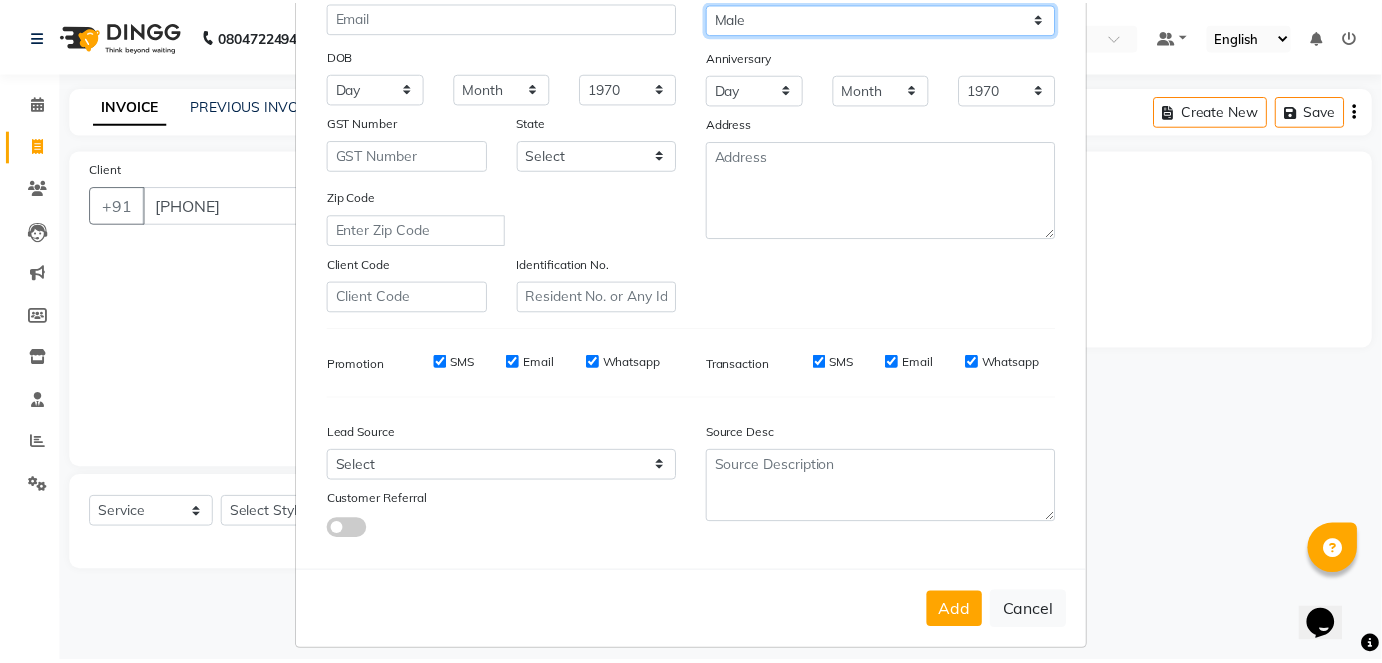 scroll, scrollTop: 258, scrollLeft: 0, axis: vertical 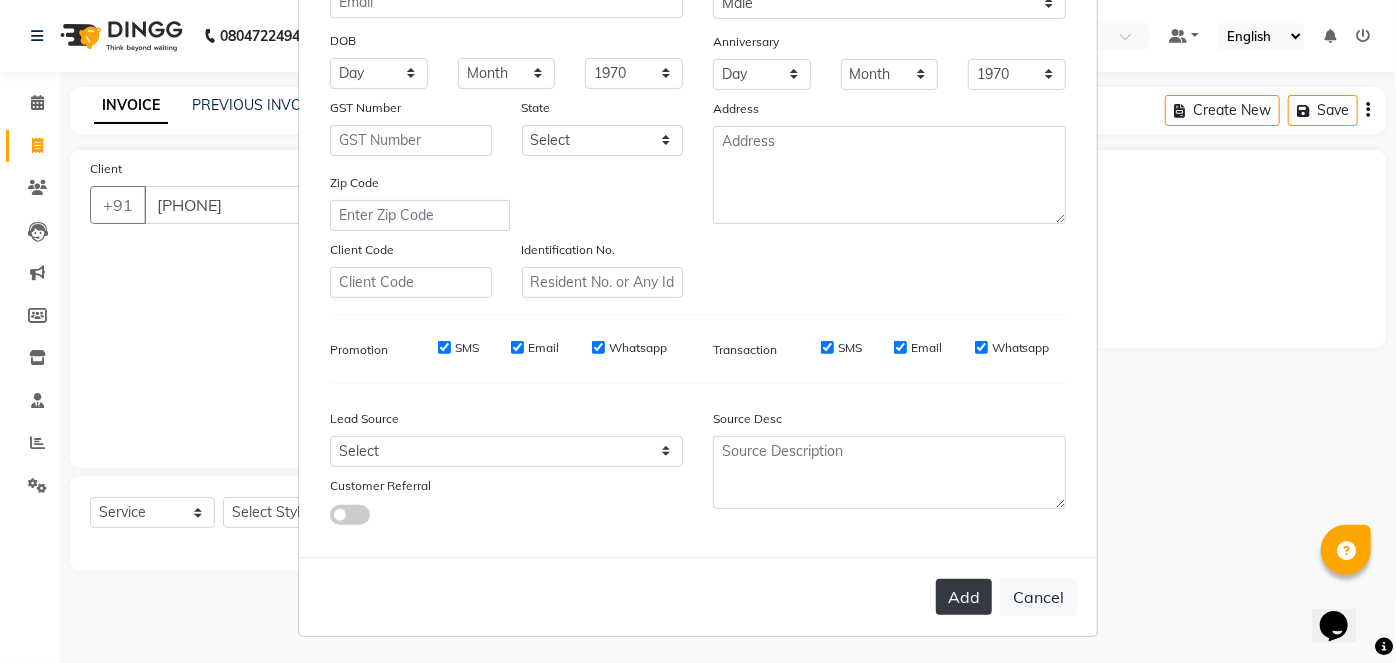 click on "Add" at bounding box center [964, 597] 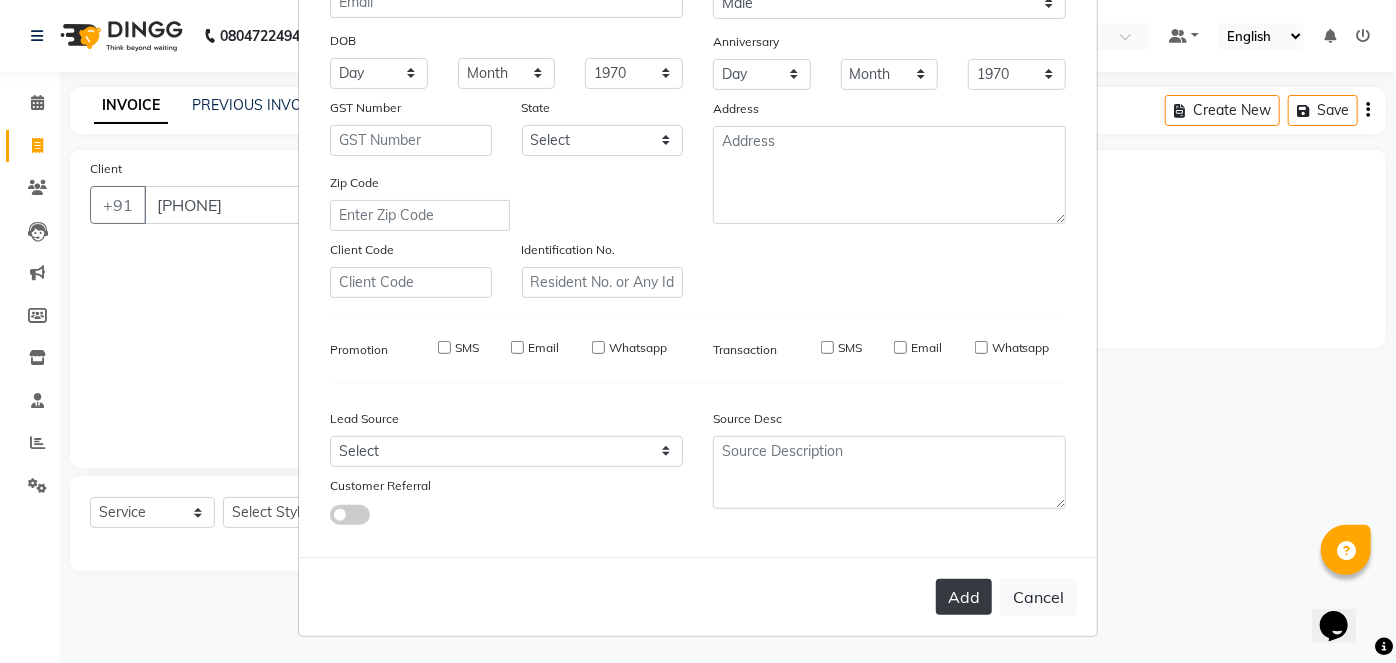 type 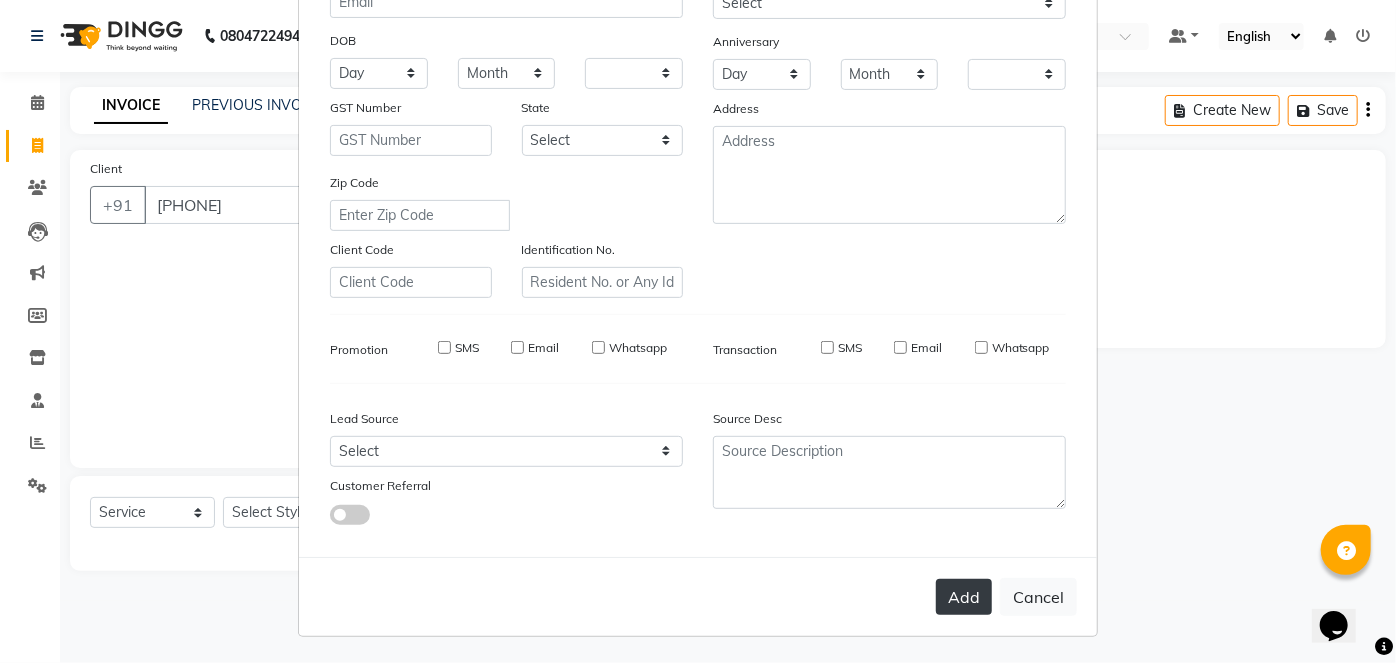 checkbox on "false" 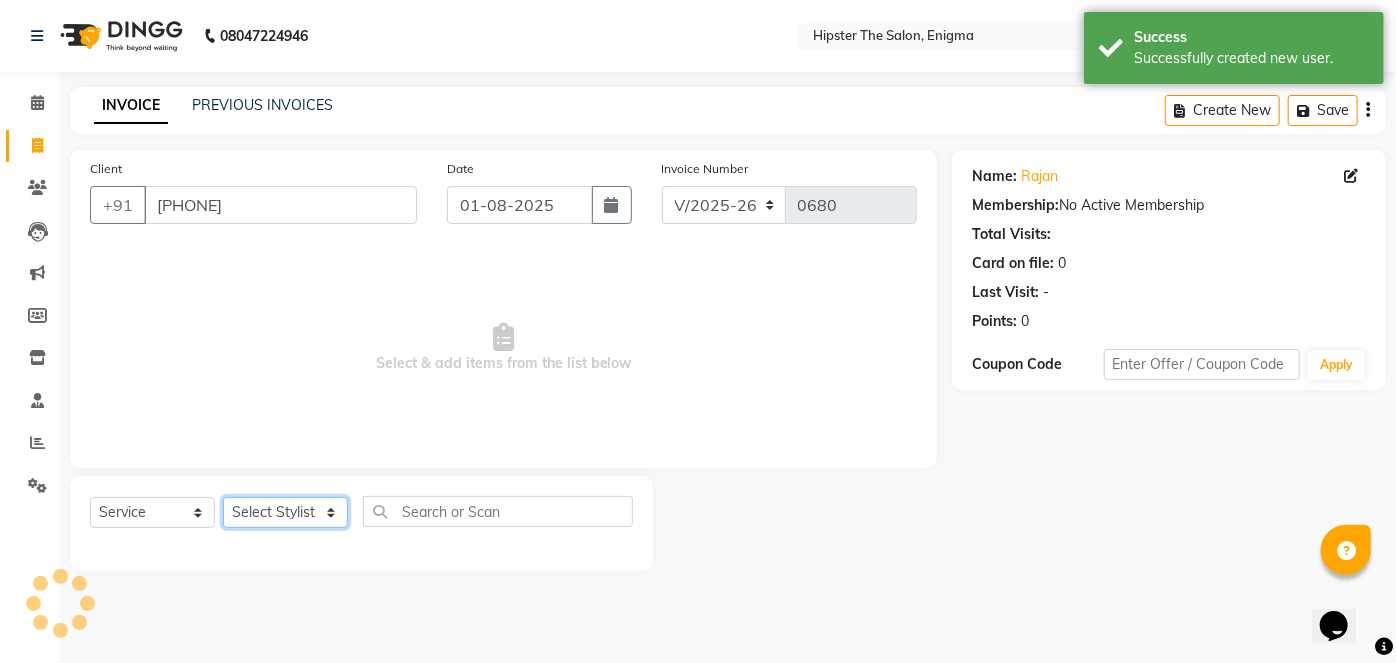 click on "Select Stylist [NAME] [NAME] [NAME] [NAME] [NAME] [NAME] [NAME] [NAME] [NAME] [NAME] [NAME] [NAME] [NAME] [NAME] [NAME] [NAME] [NAME] [NAME] [NAME] [NAME] [NAME] [NAME] [NAME] [NAME] [NAME] [NAME] [NAME] [NAME] [NAME] [NAME] [NAME] [NAME] [NAME] [NAME] [NAME] [NAME]" 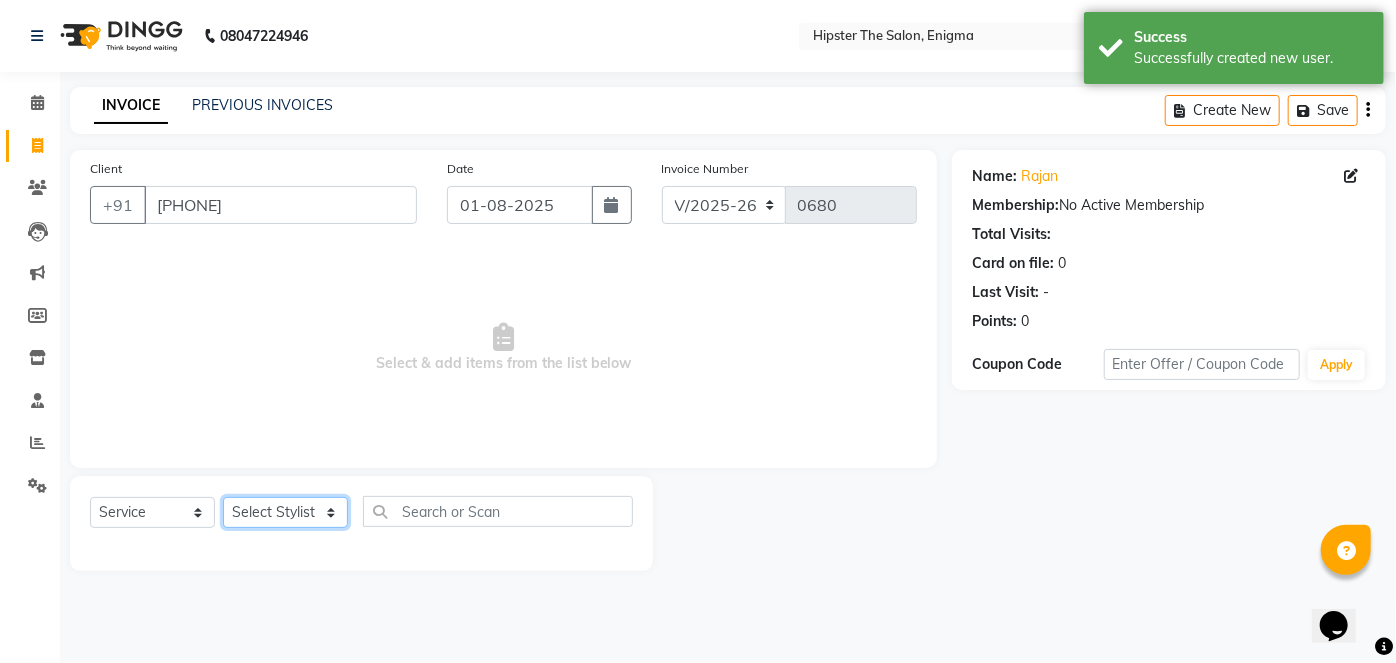 select on "85573" 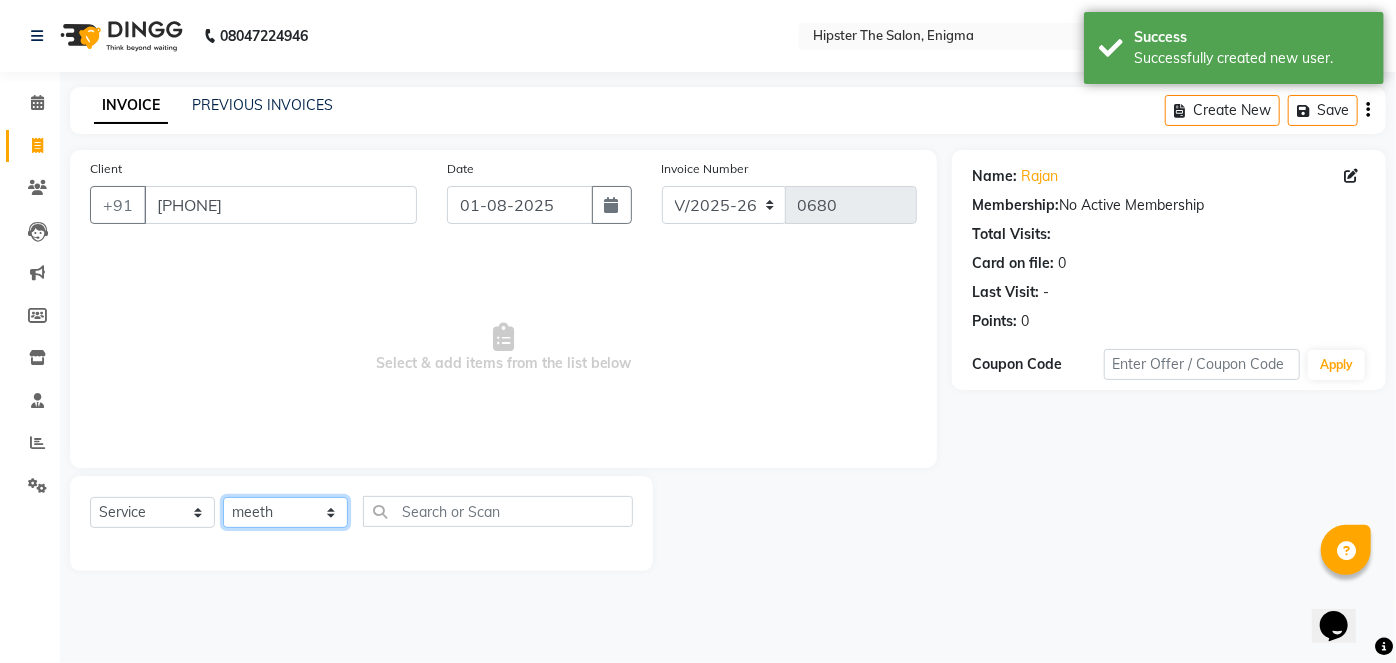 click on "Select Stylist [NAME] [NAME] [NAME] [NAME] [NAME] [NAME] [NAME] [NAME] [NAME] [NAME] [NAME] [NAME] [NAME] [NAME] [NAME] [NAME] [NAME] [NAME] [NAME] [NAME] [NAME] [NAME] [NAME] [NAME] [NAME] [NAME] [NAME] [NAME] [NAME] [NAME] [NAME] [NAME] [NAME] [NAME] [NAME] [NAME]" 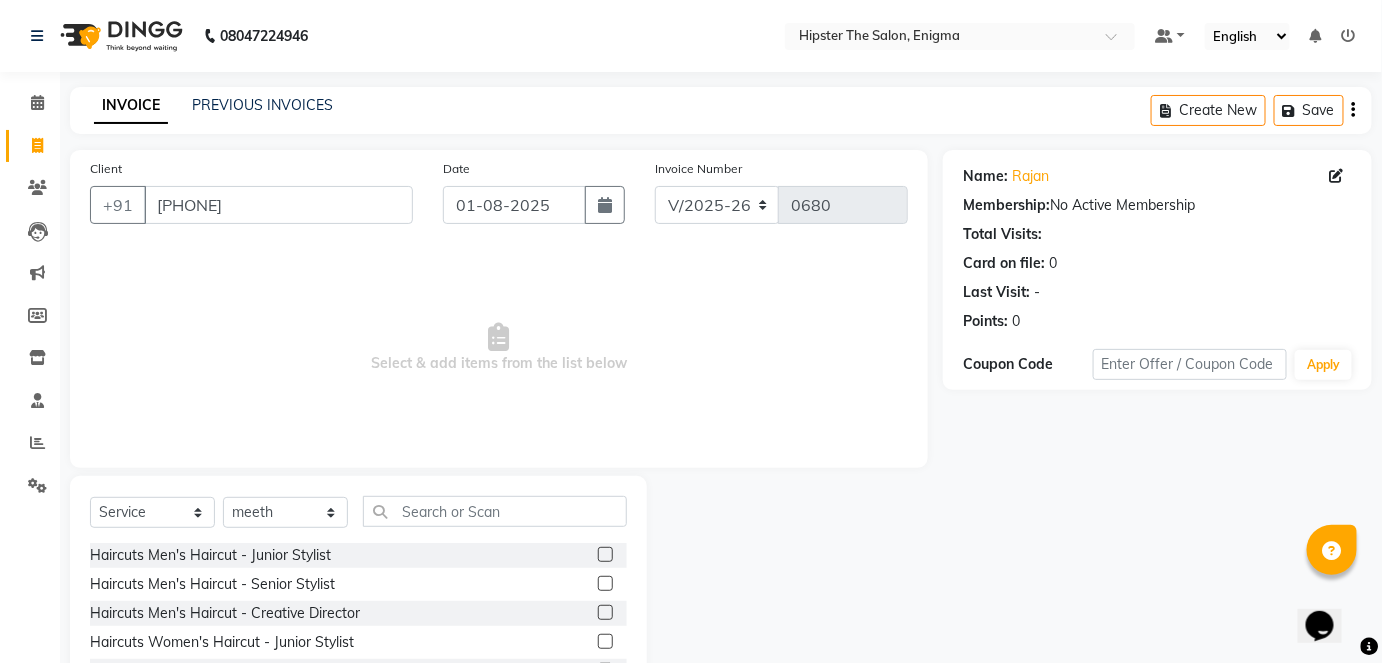 click 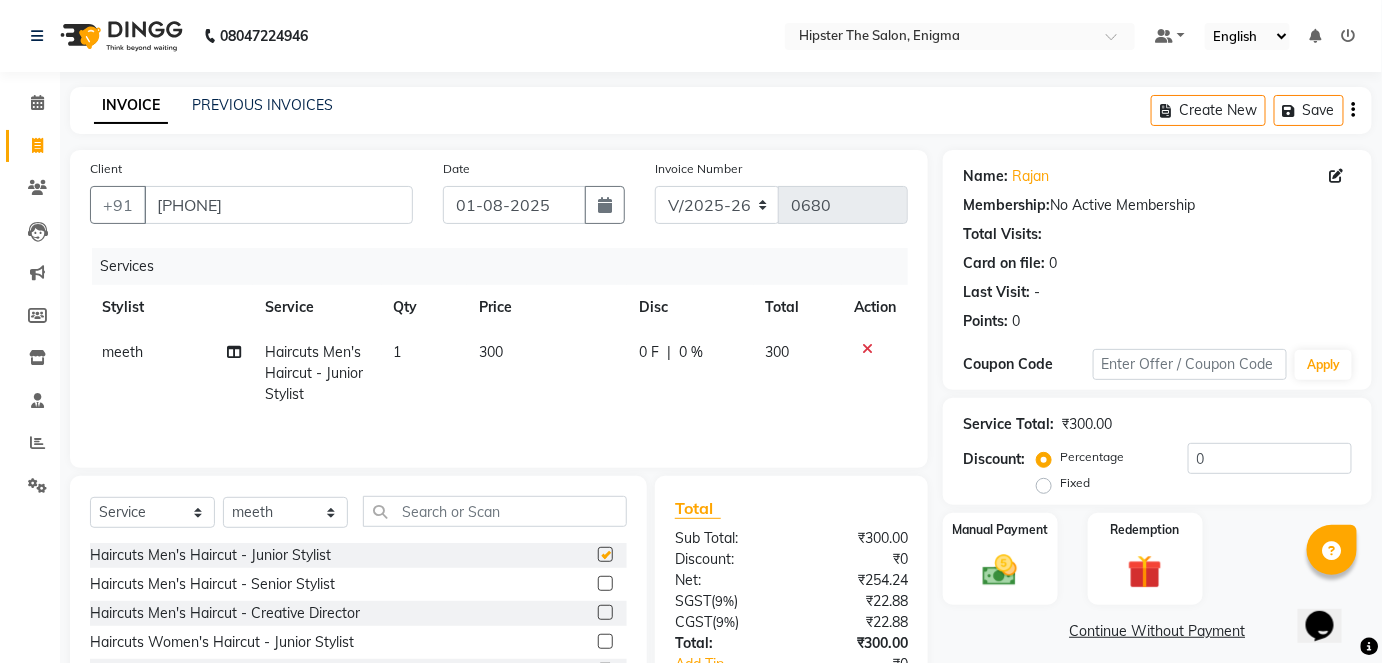 checkbox on "false" 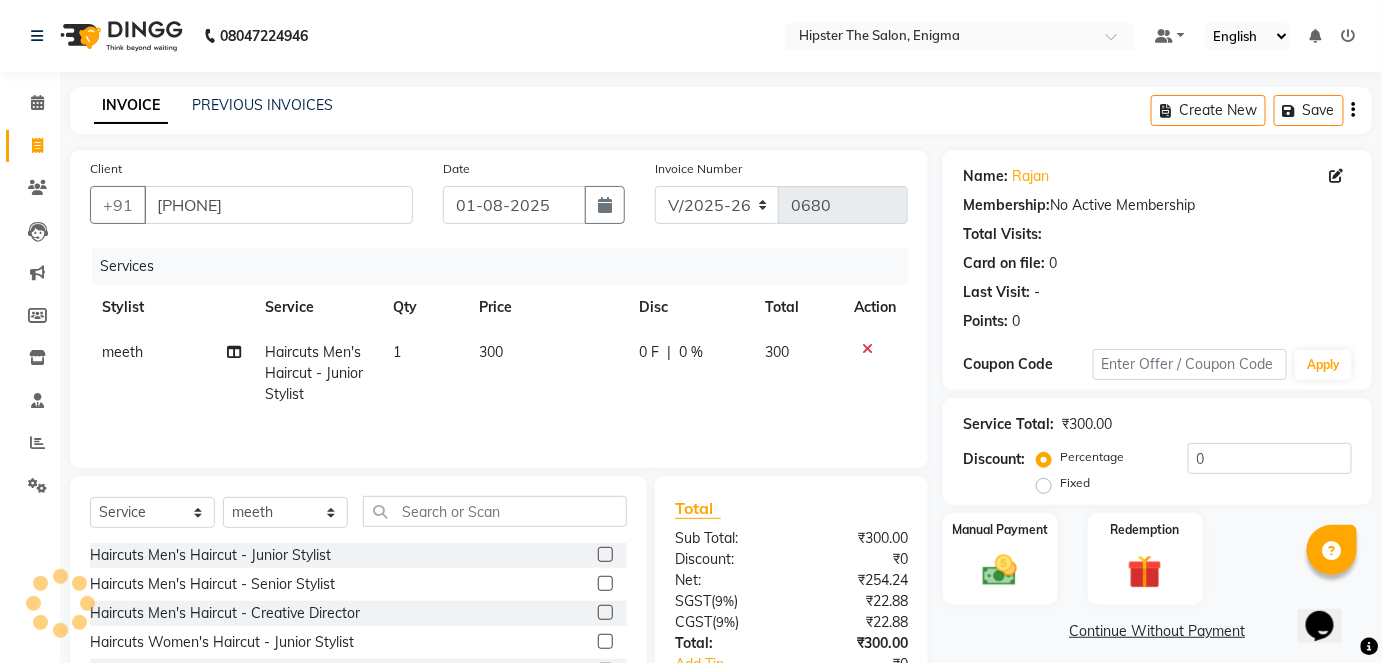 scroll, scrollTop: 137, scrollLeft: 0, axis: vertical 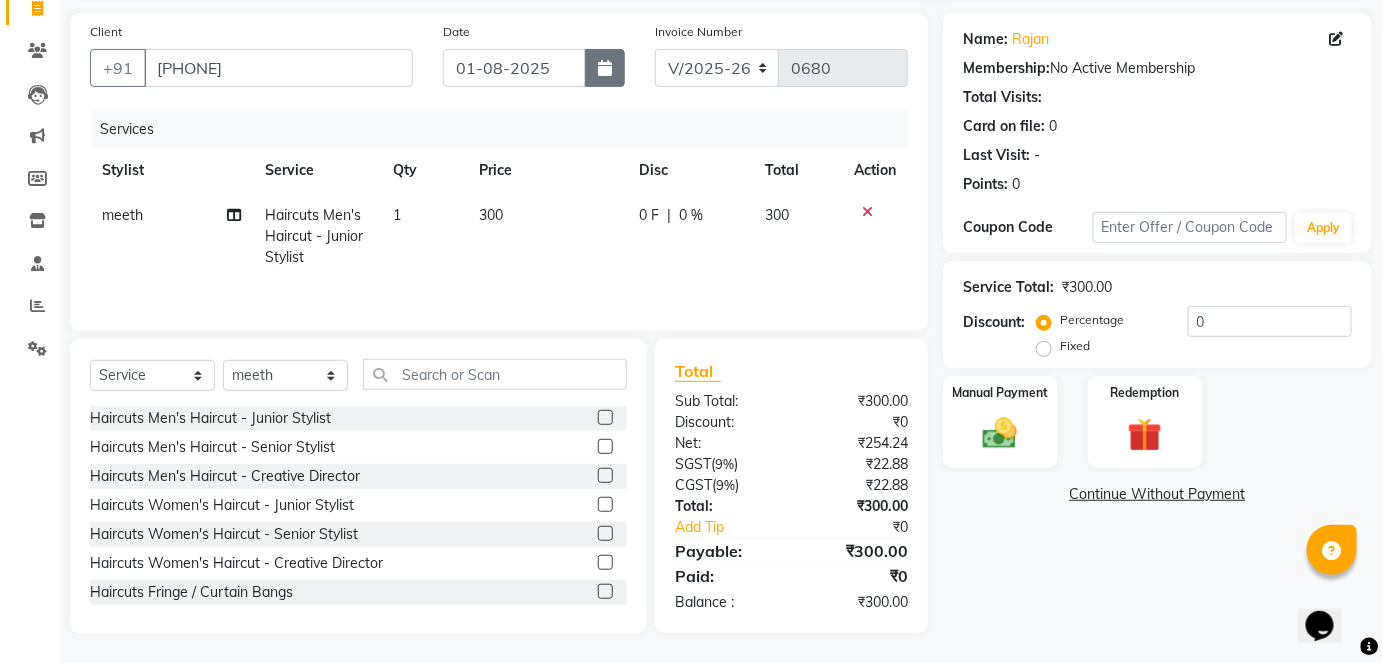 click 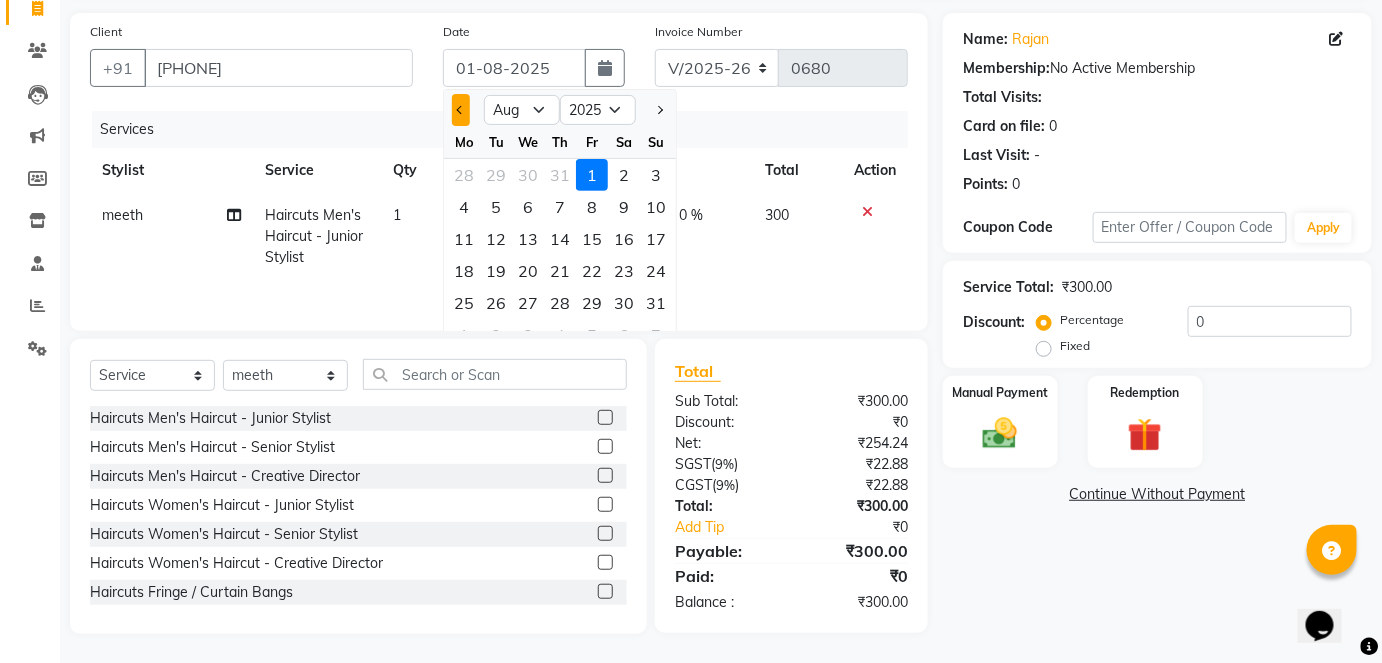 click 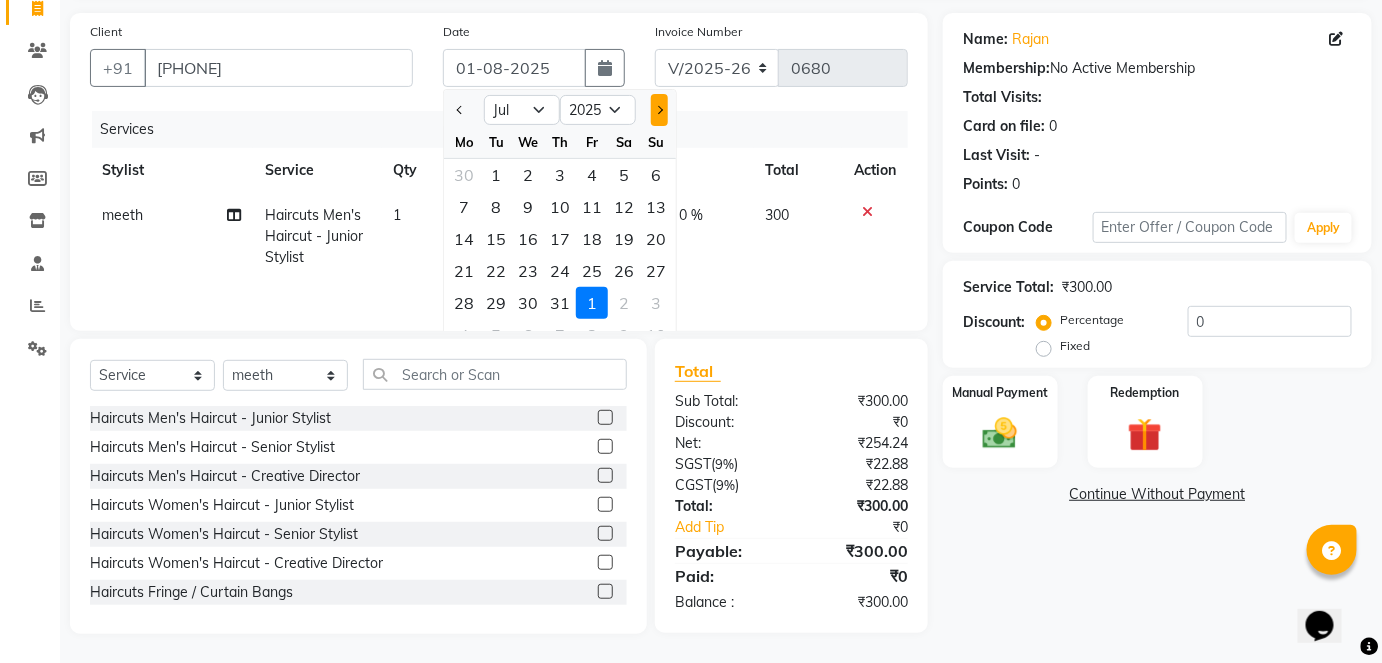 click 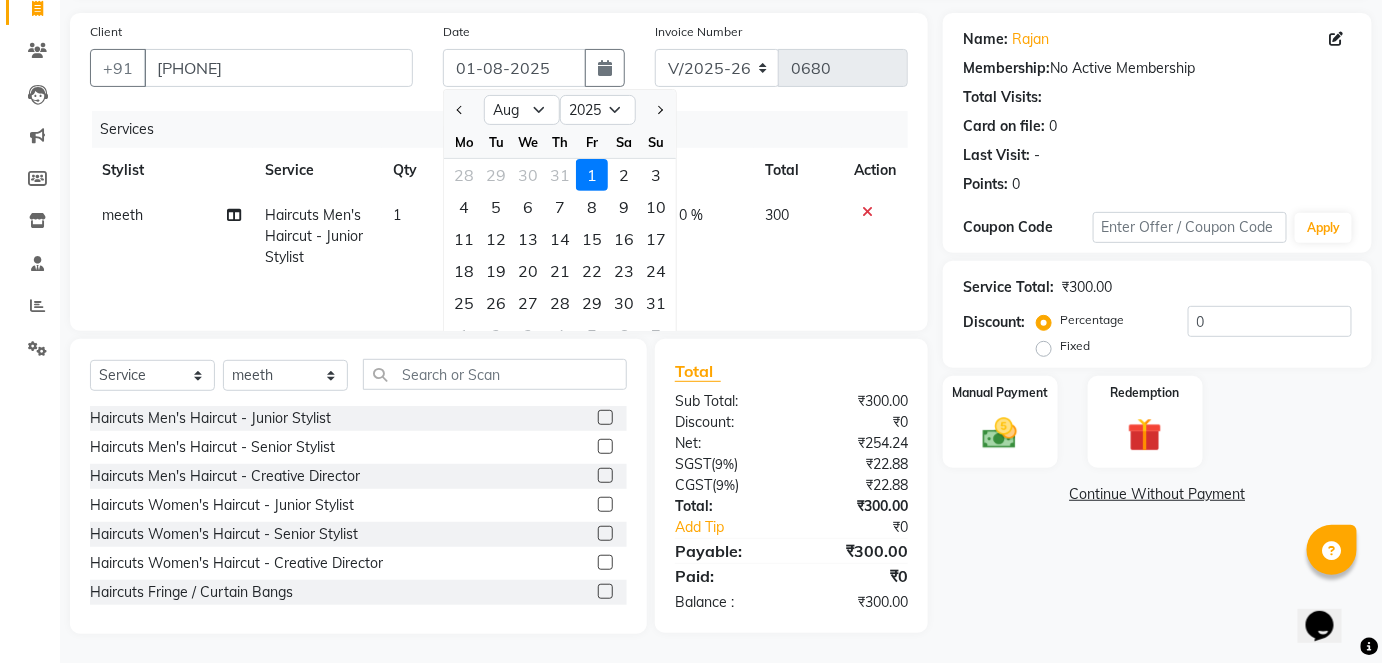 click on "0 F | 0 %" 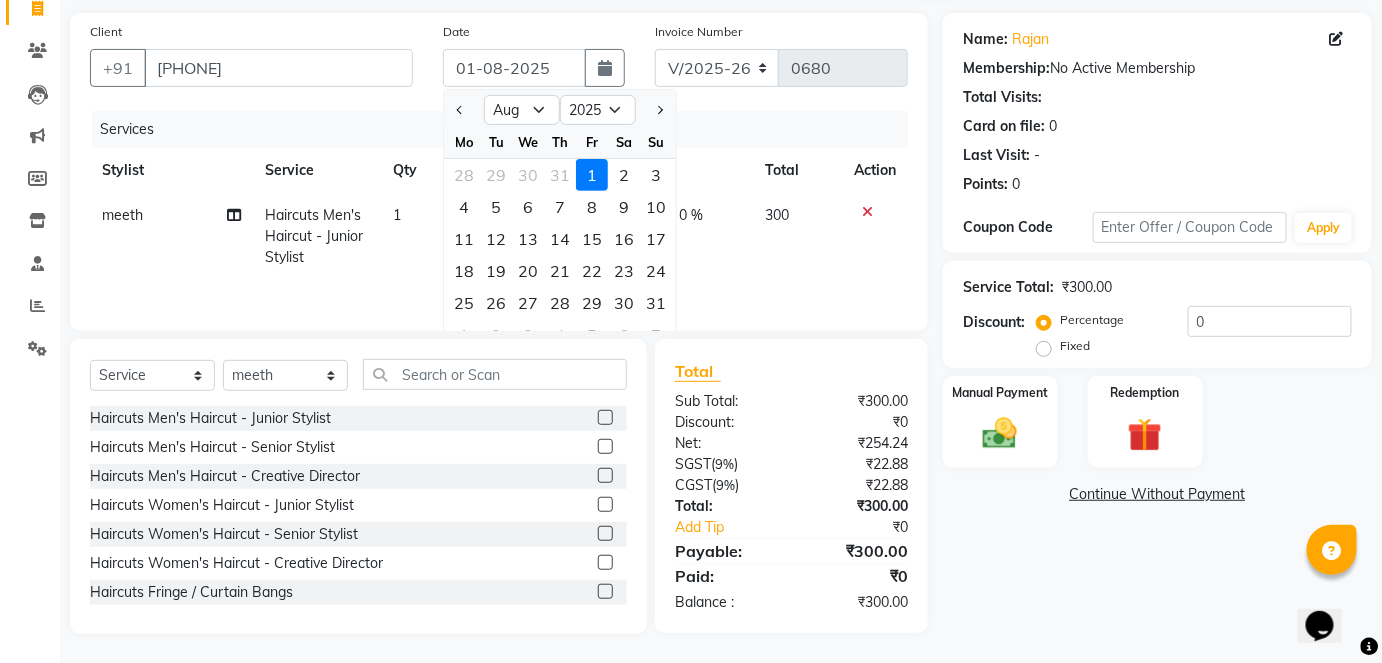 select on "85573" 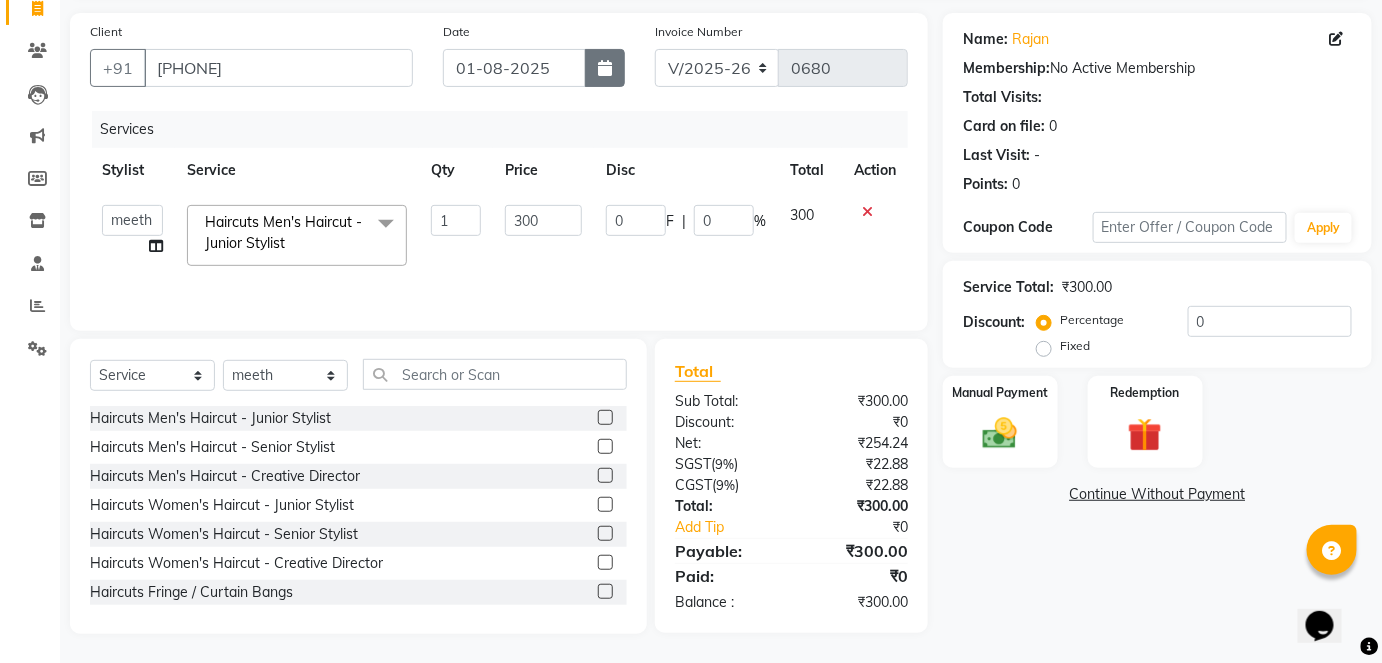 click 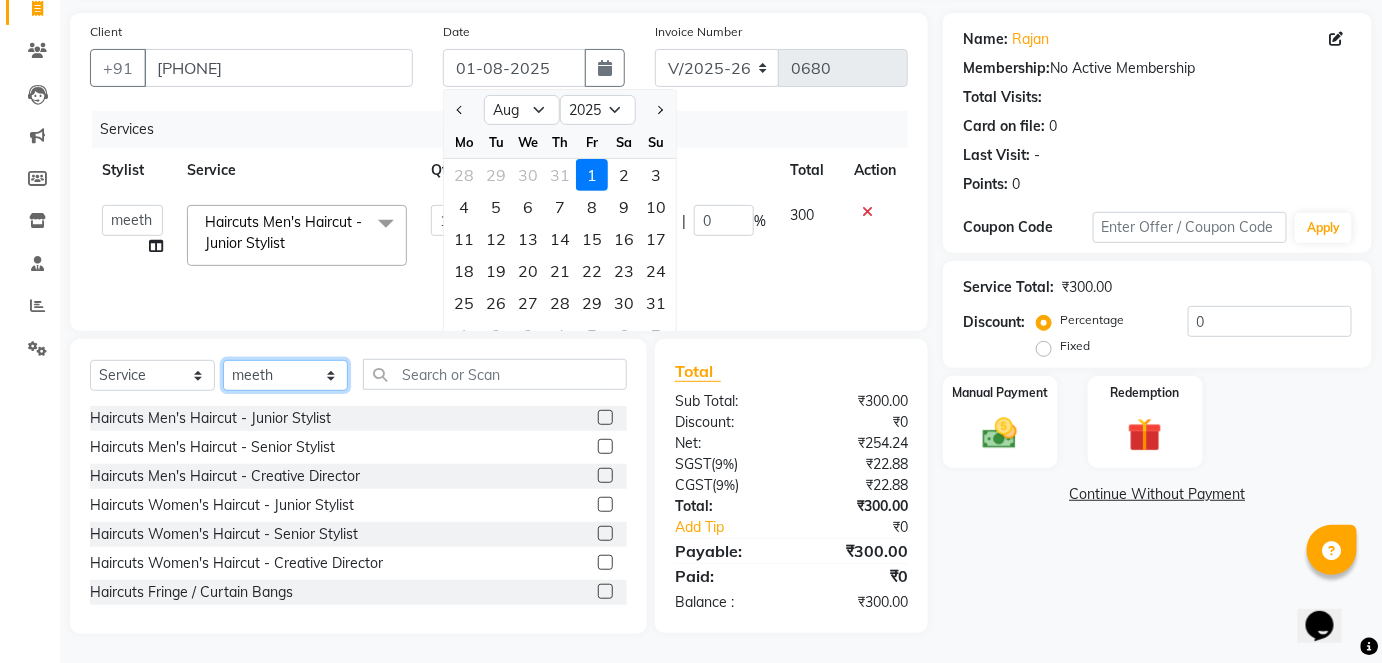 click on "Select Stylist [NAME] [NAME] [NAME] [NAME] [NAME] [NAME] [NAME] [NAME] [NAME] [NAME] [NAME] [NAME] [NAME] [NAME] [NAME] [NAME] [NAME] [NAME] [NAME] [NAME] [NAME] [NAME] [NAME] [NAME] [NAME] [NAME] [NAME] [NAME] [NAME] [NAME] [NAME] [NAME] [NAME] [NAME] [NAME] [NAME]" 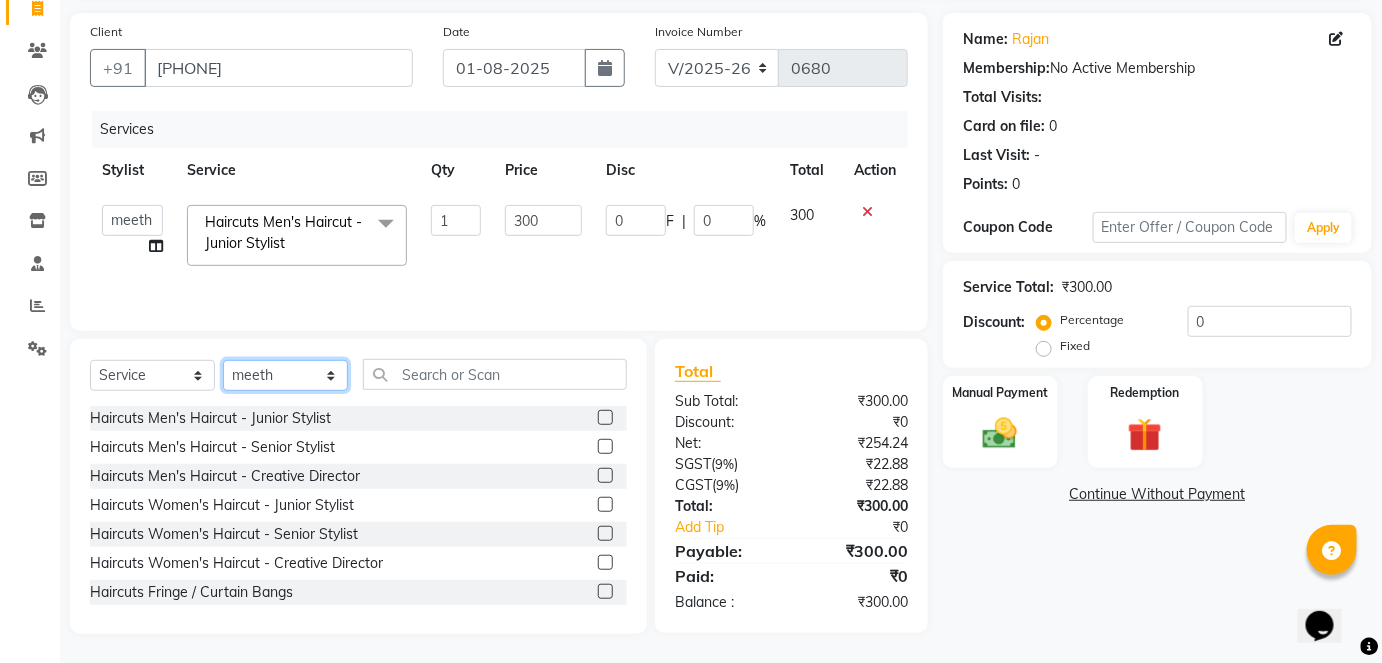 click on "Select Stylist [NAME] [NAME] [NAME] [NAME] [NAME] [NAME] [NAME] [NAME] [NAME] [NAME] [NAME] [NAME] [NAME] [NAME] [NAME] [NAME] [NAME] [NAME] [NAME] [NAME] [NAME] [NAME] [NAME] [NAME] [NAME] [NAME] [NAME] [NAME] [NAME] [NAME] [NAME] [NAME] [NAME] [NAME] [NAME] [NAME]" 